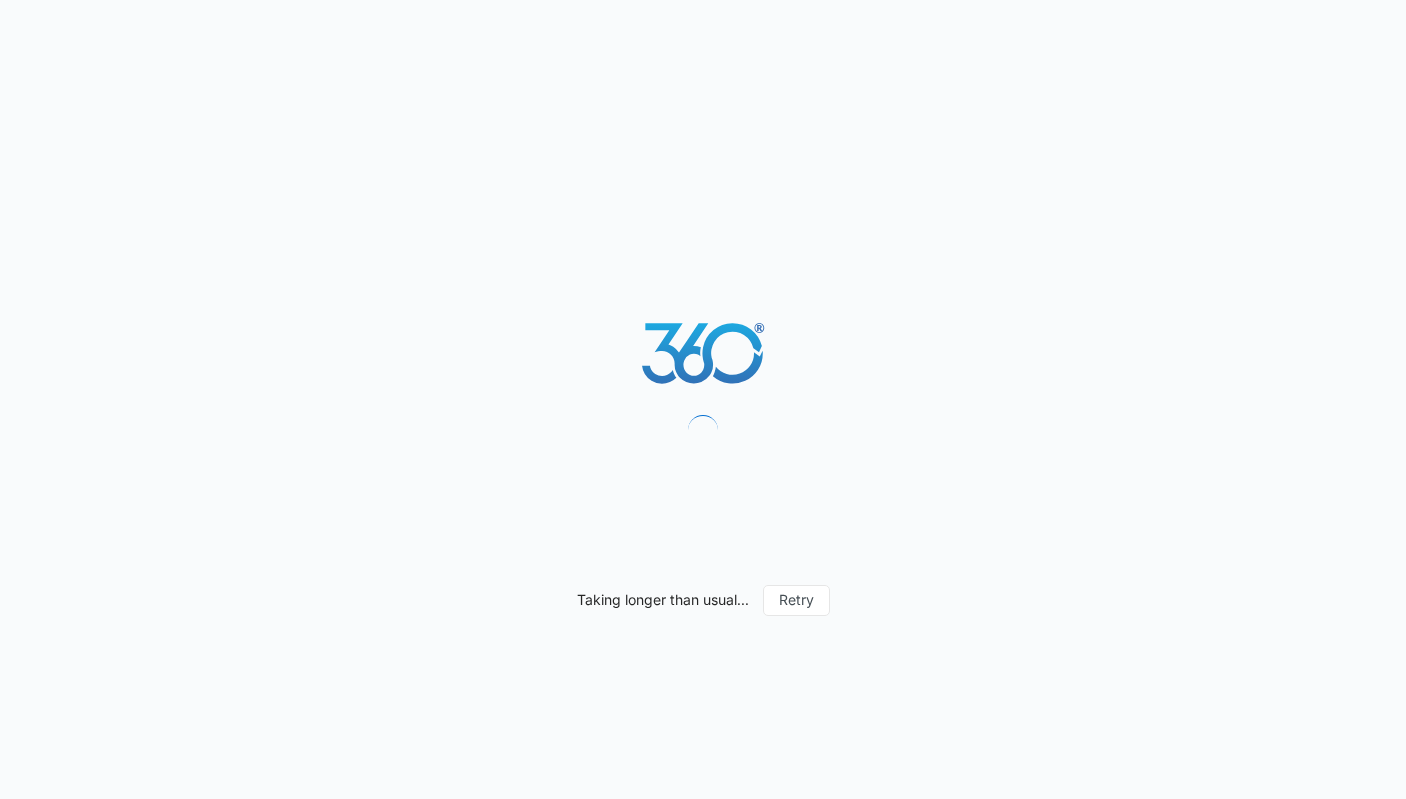 scroll, scrollTop: 0, scrollLeft: 0, axis: both 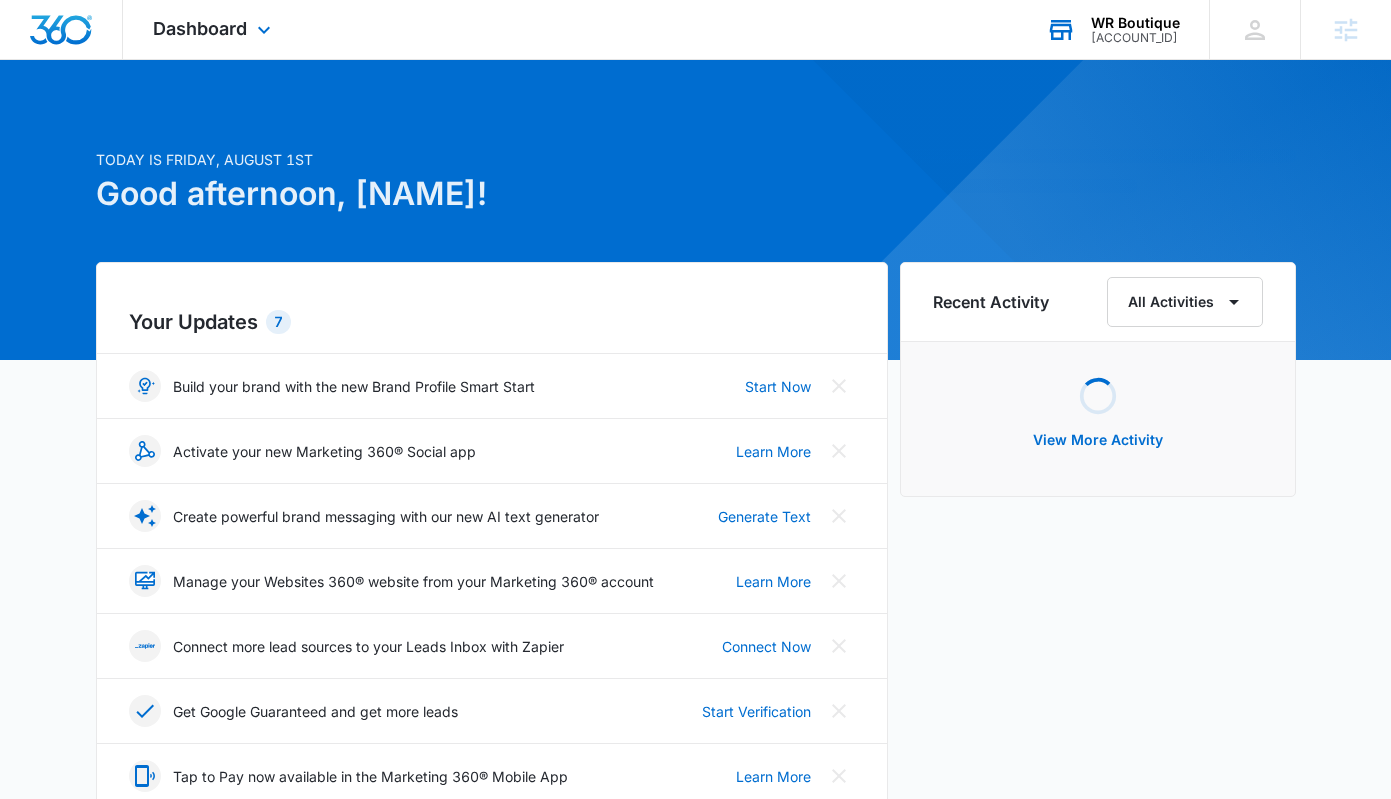click on "WR Boutique M333781 Your Accounts View All" at bounding box center (1112, 29) 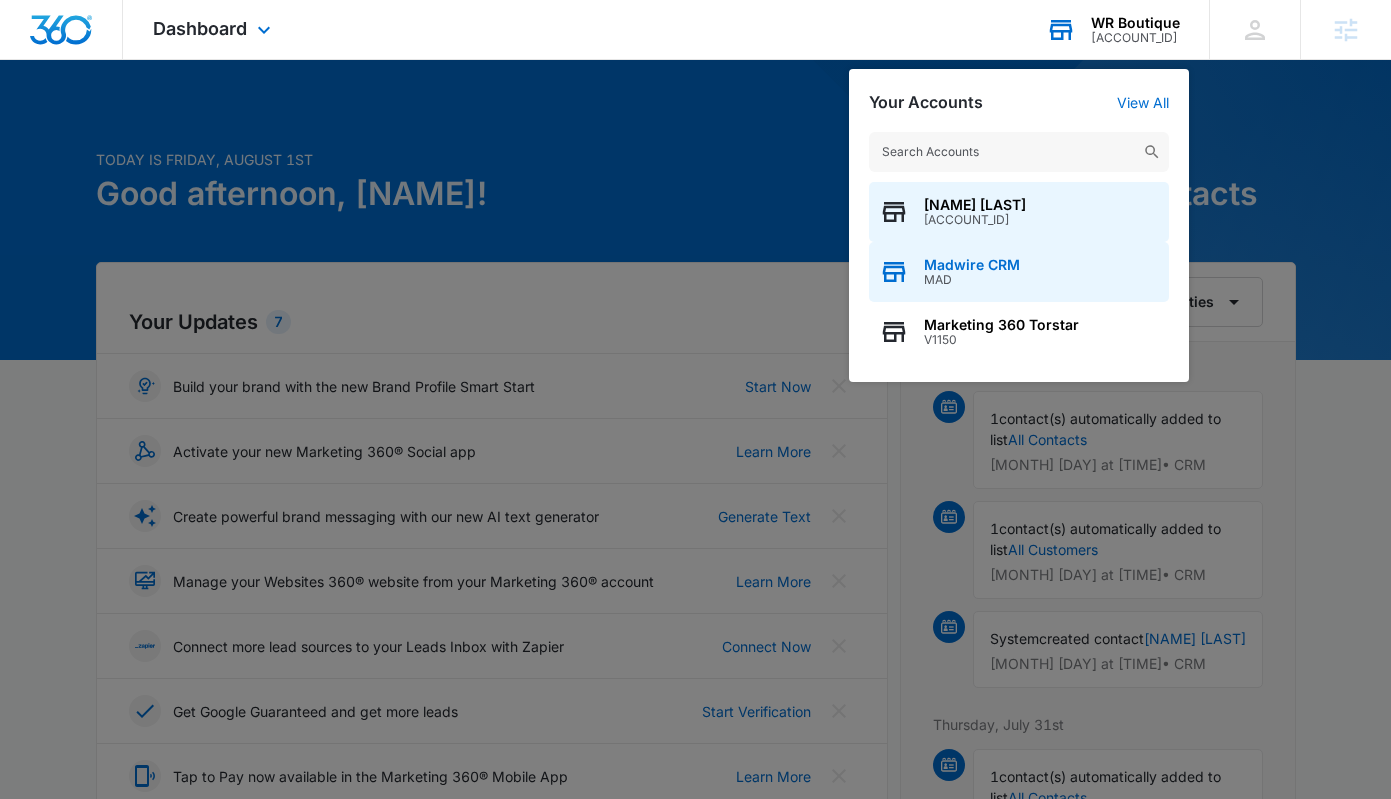 type on "M27656" 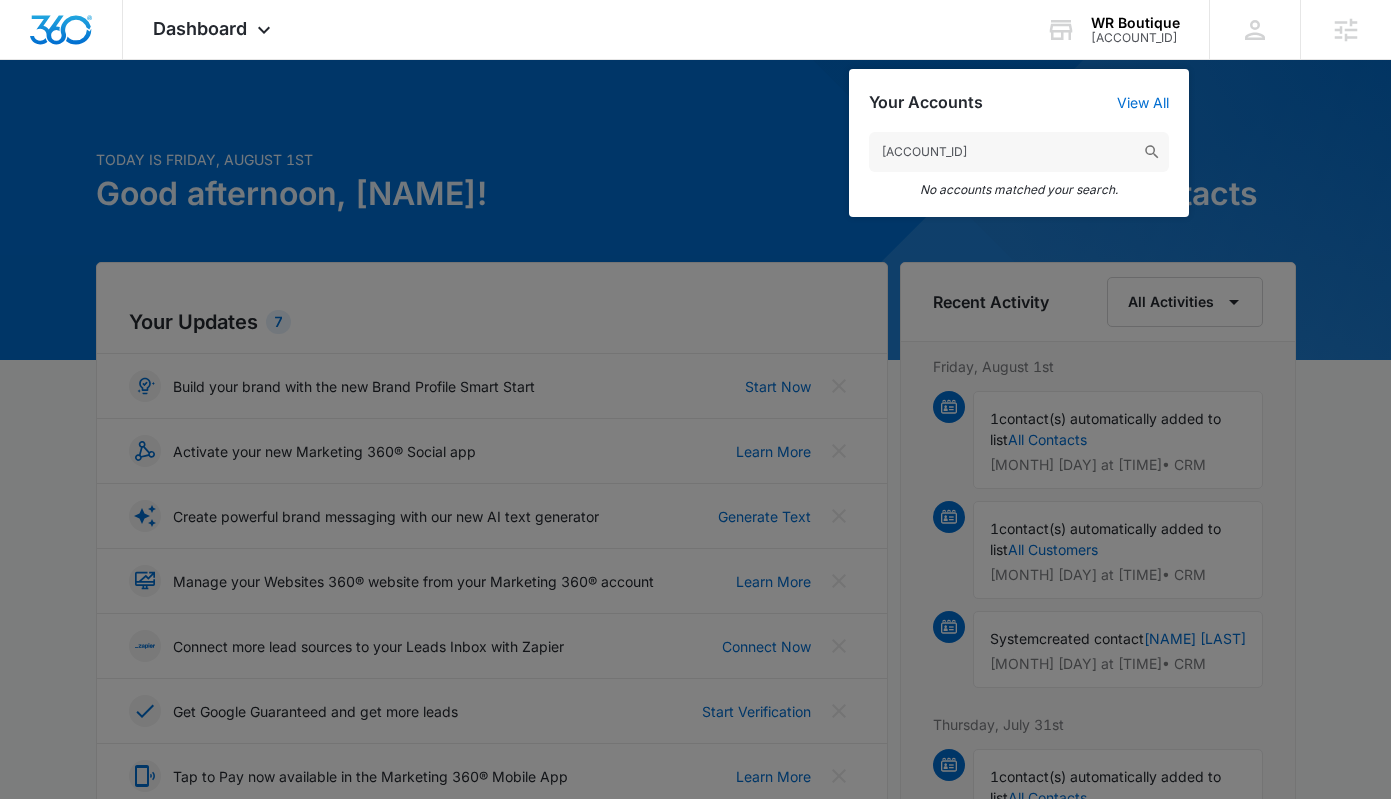 drag, startPoint x: 1028, startPoint y: 159, endPoint x: 730, endPoint y: 149, distance: 298.16772 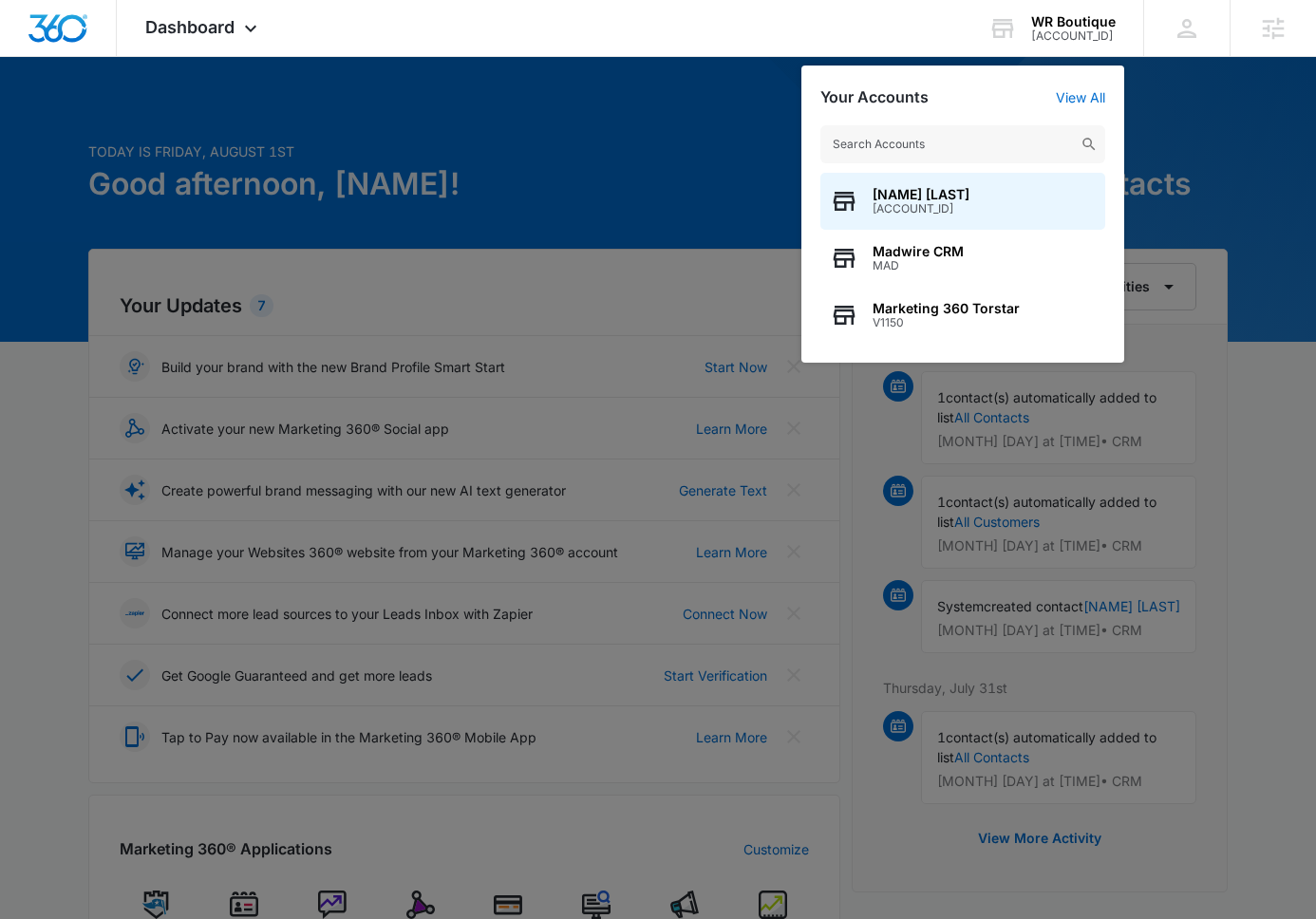 click at bounding box center (658, 460) 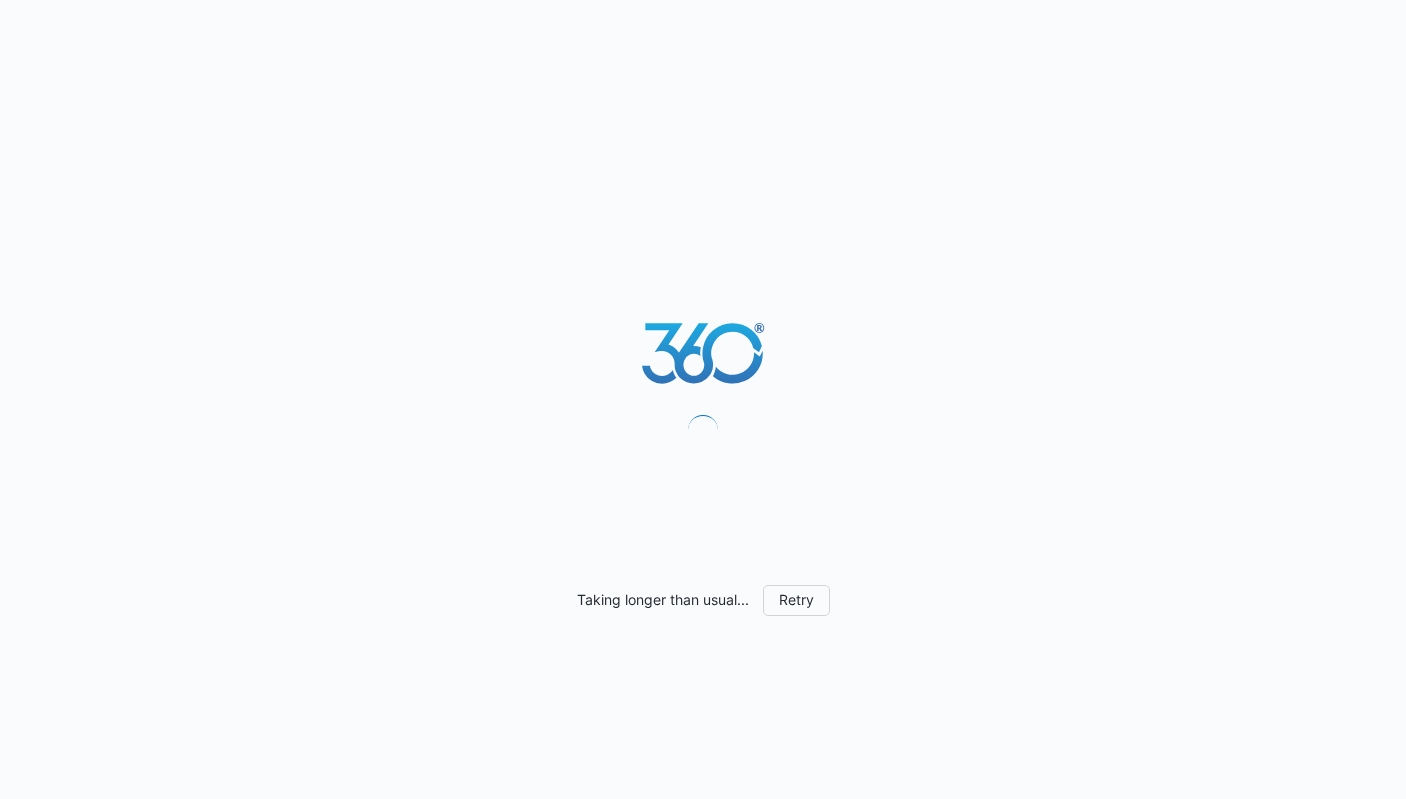 scroll, scrollTop: 0, scrollLeft: 0, axis: both 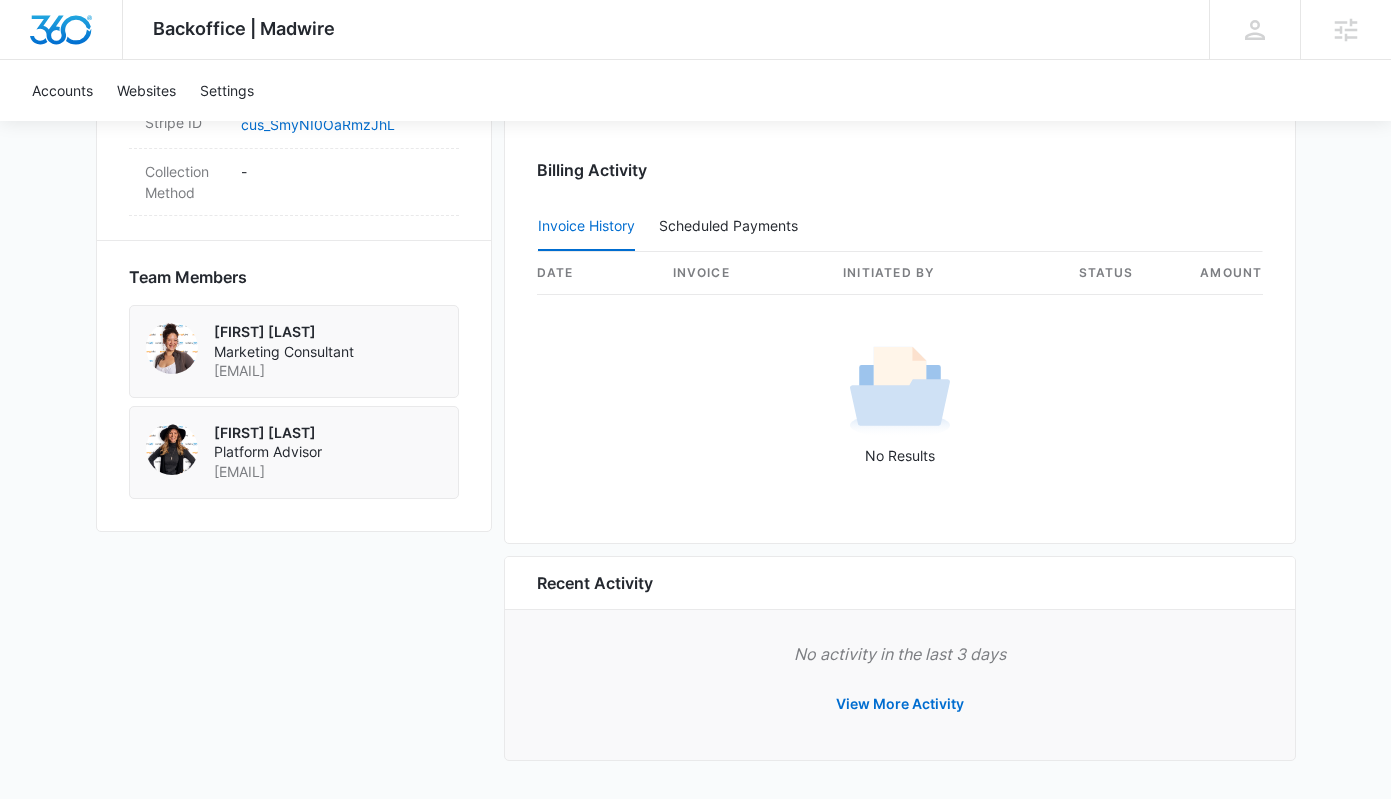 click on "Recent Activity No activity in the last 3 days View More Activity" at bounding box center (900, 658) 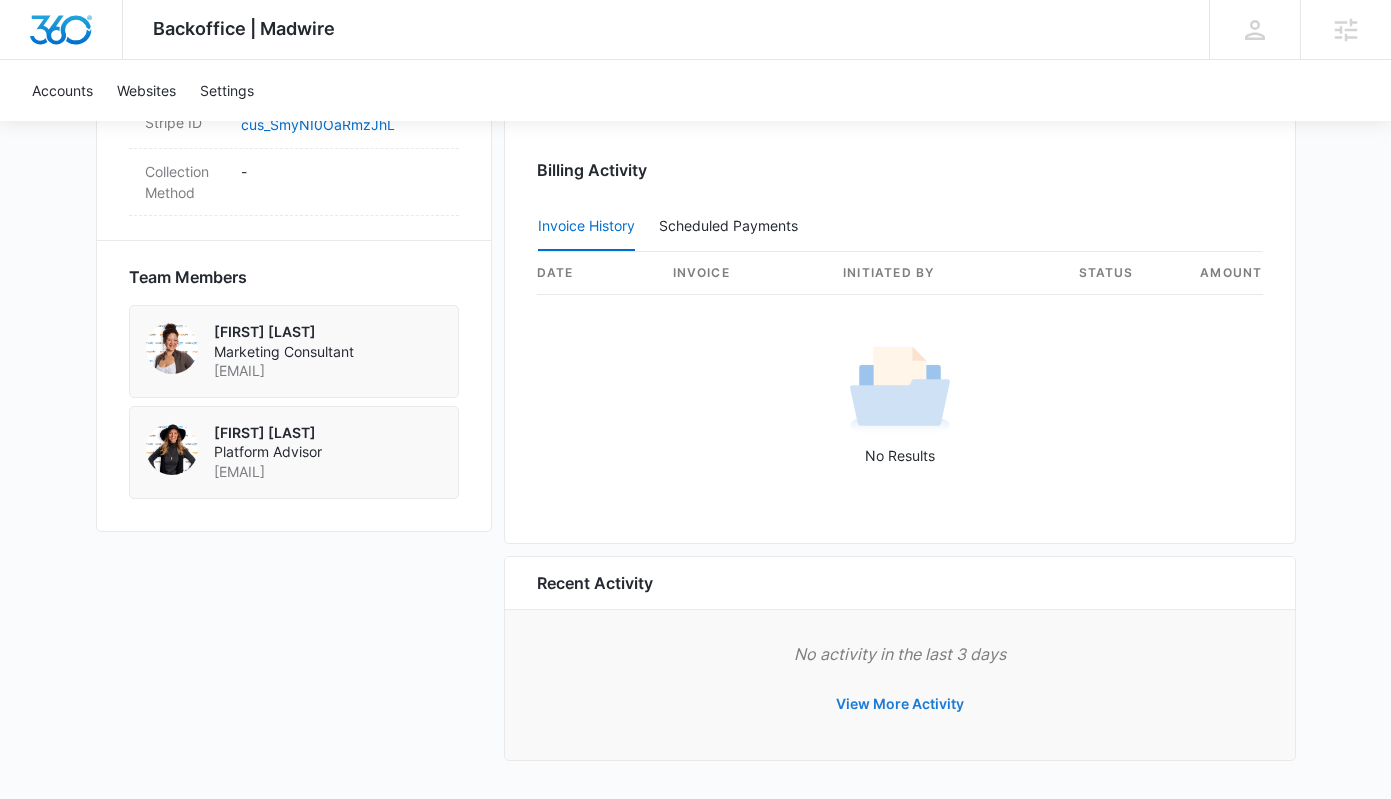 click on "View More Activity" at bounding box center (900, 704) 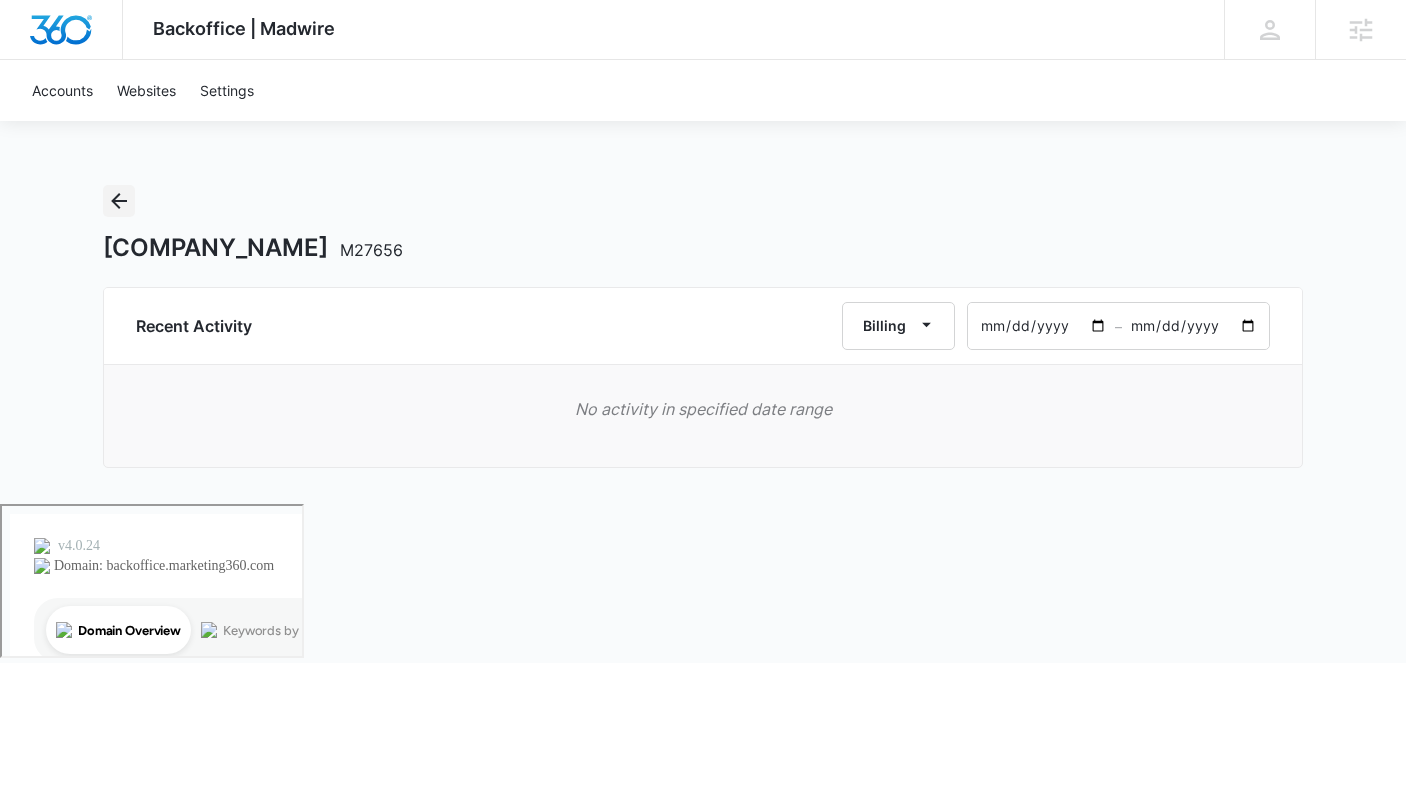 click at bounding box center (119, 201) 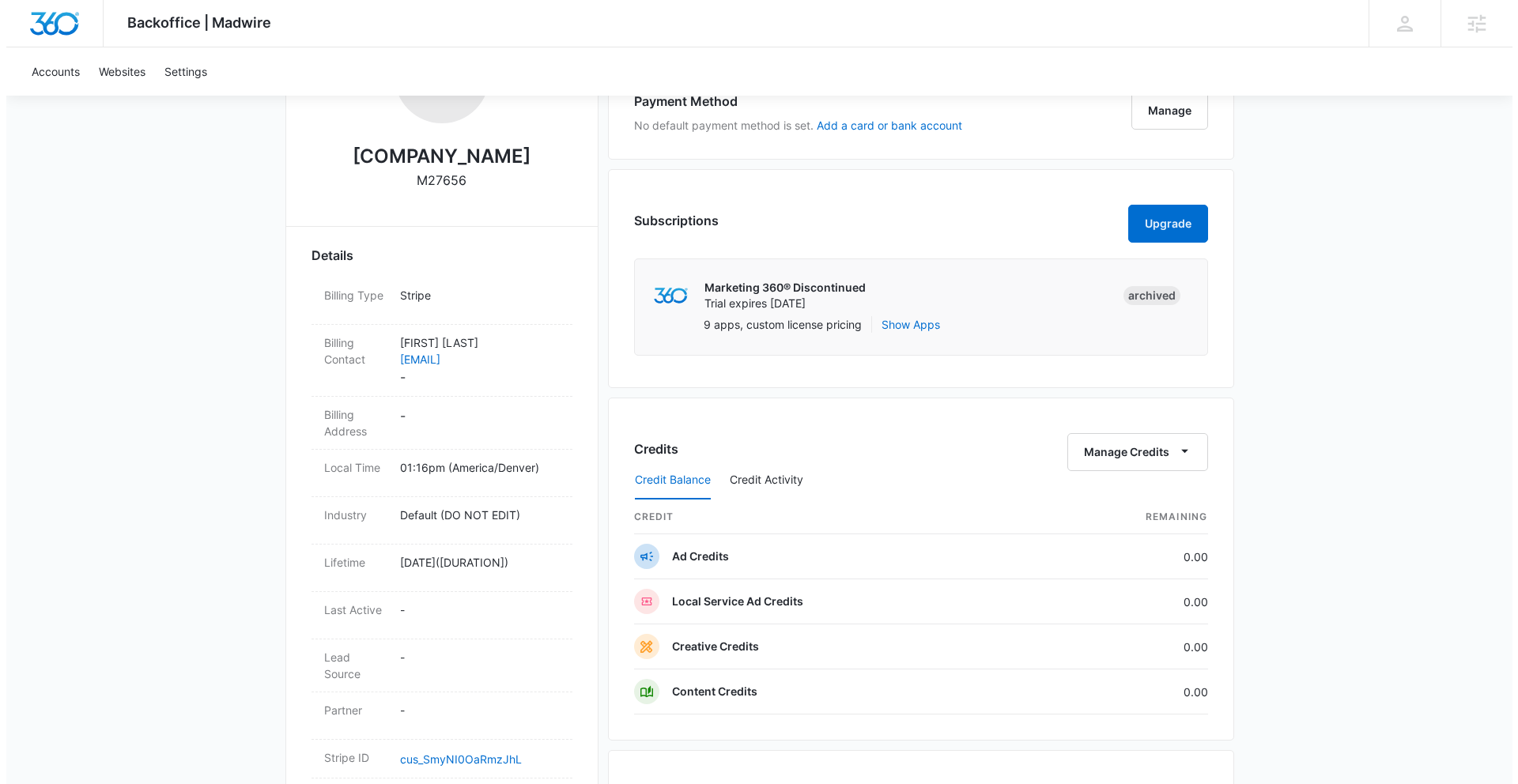 scroll, scrollTop: 0, scrollLeft: 0, axis: both 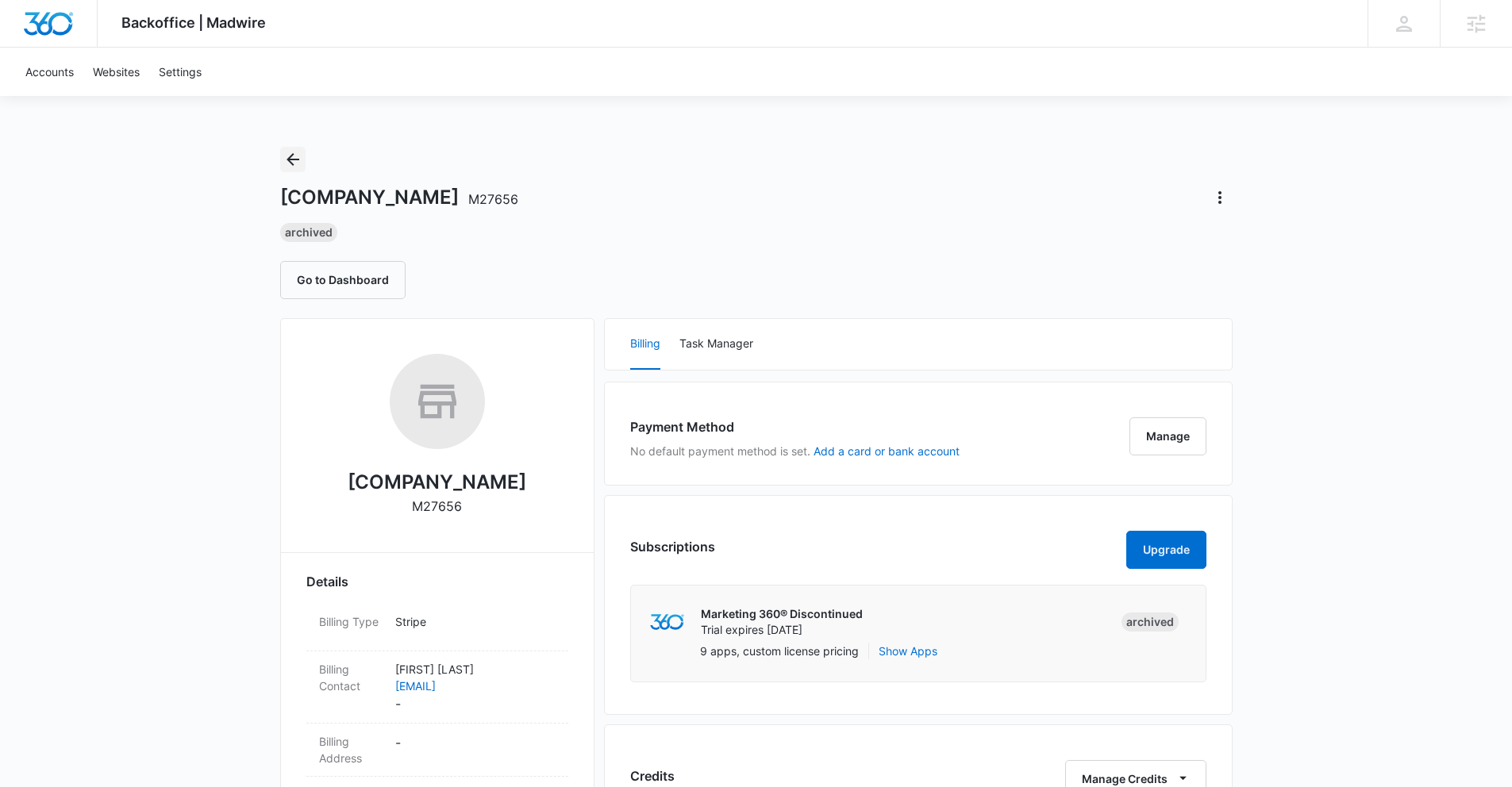 click 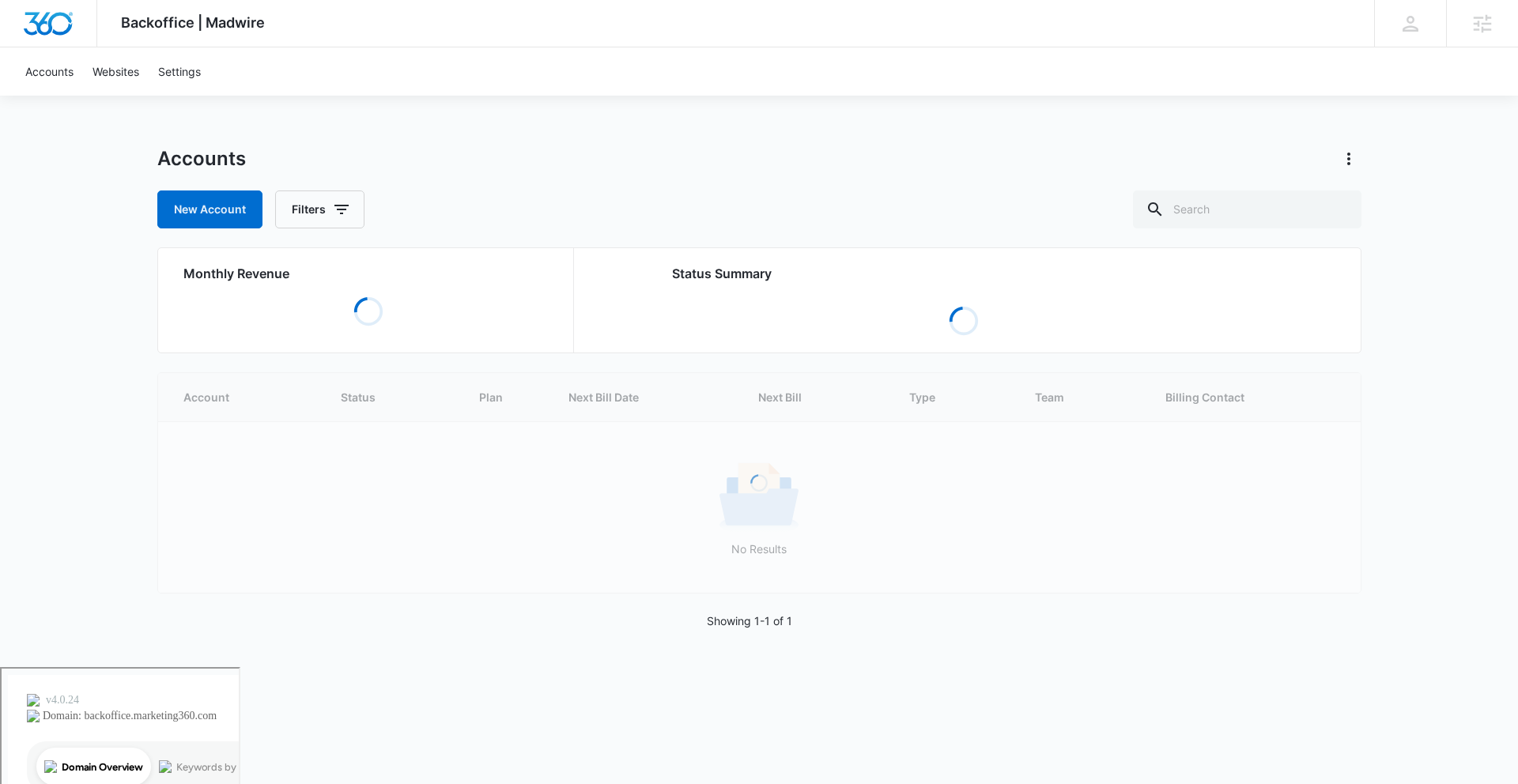 drag, startPoint x: 1190, startPoint y: 210, endPoint x: 1159, endPoint y: 228, distance: 35.846897 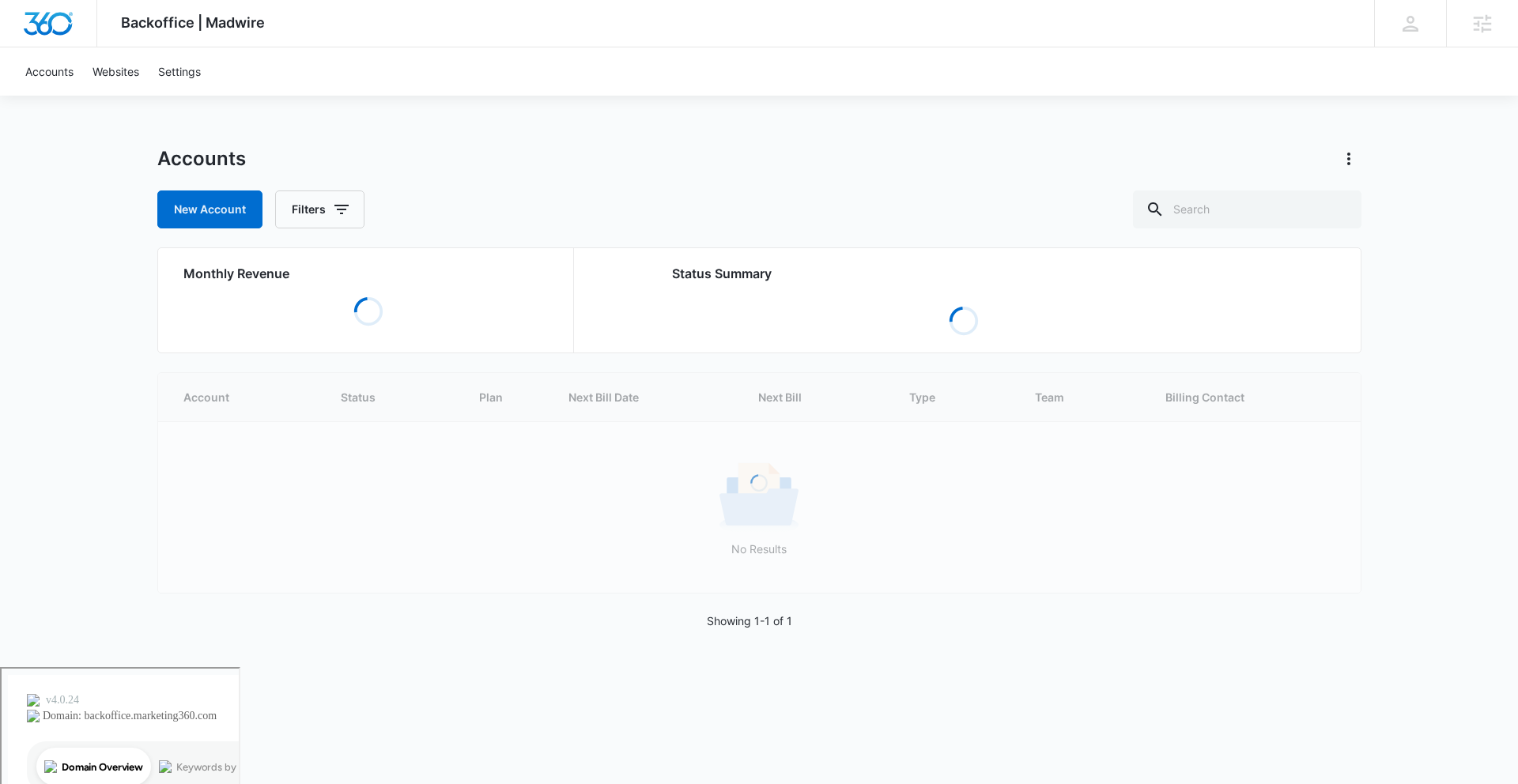 click 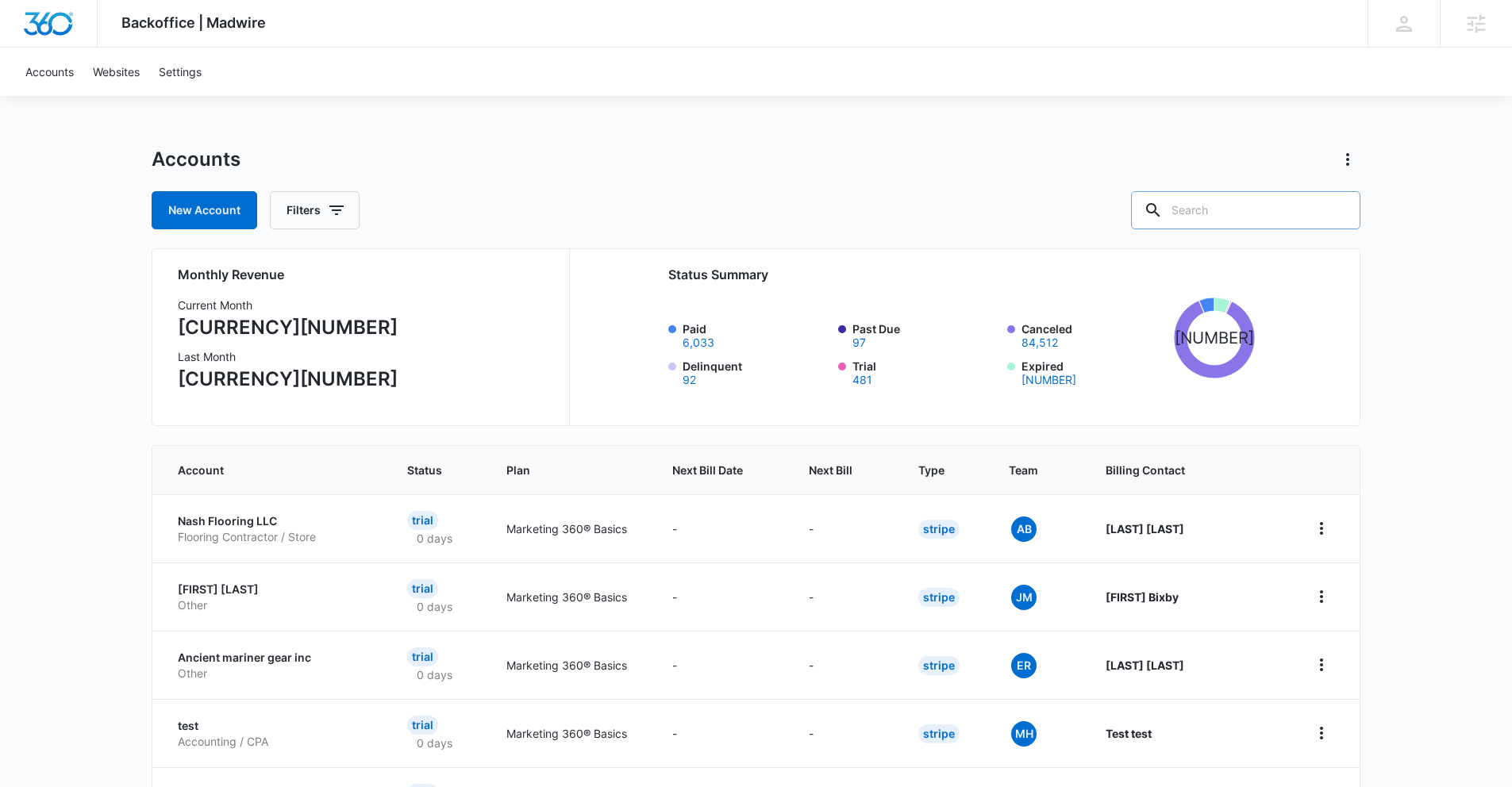 paste on "M28540" 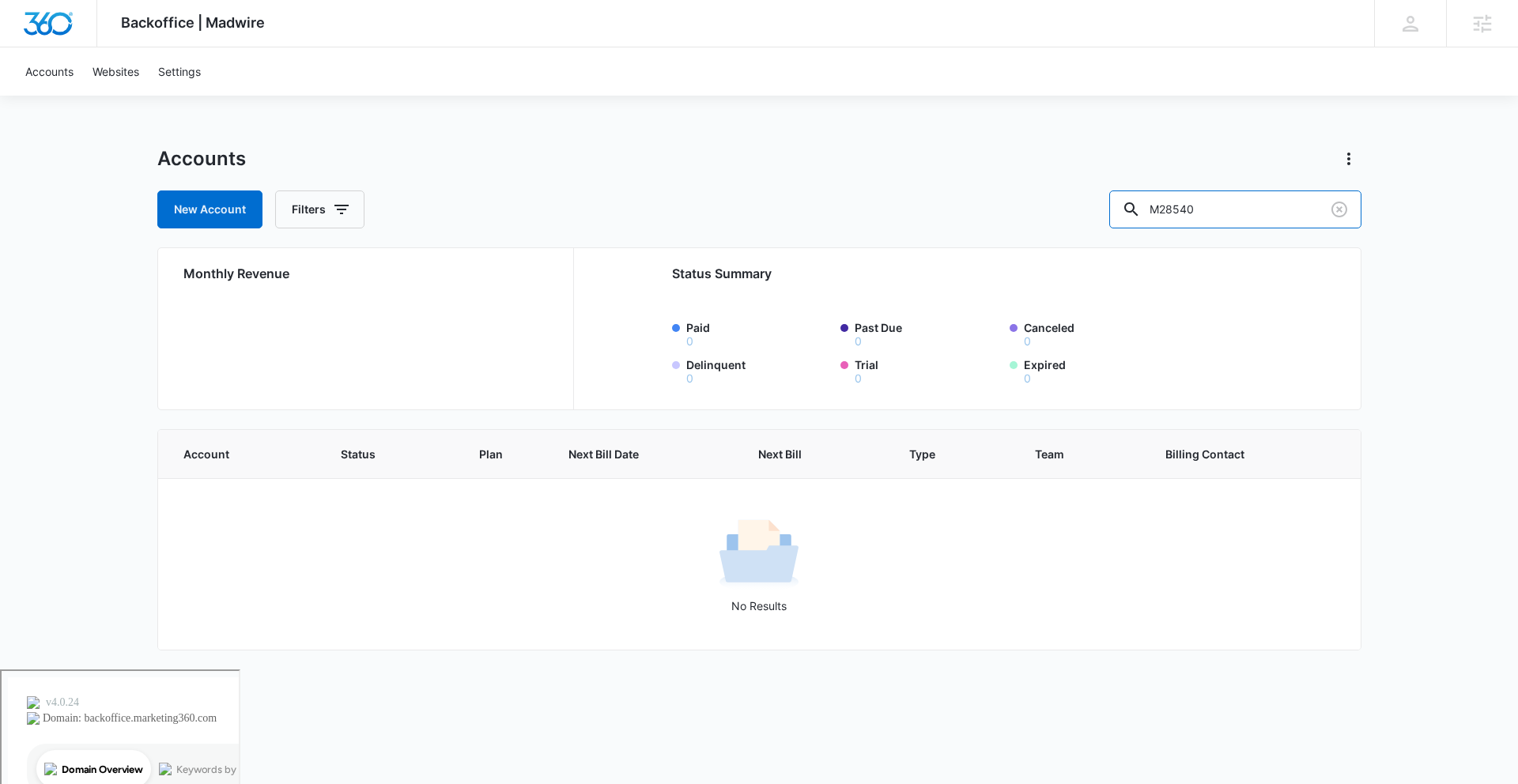 drag, startPoint x: 1226, startPoint y: 198, endPoint x: 845, endPoint y: 271, distance: 387.93 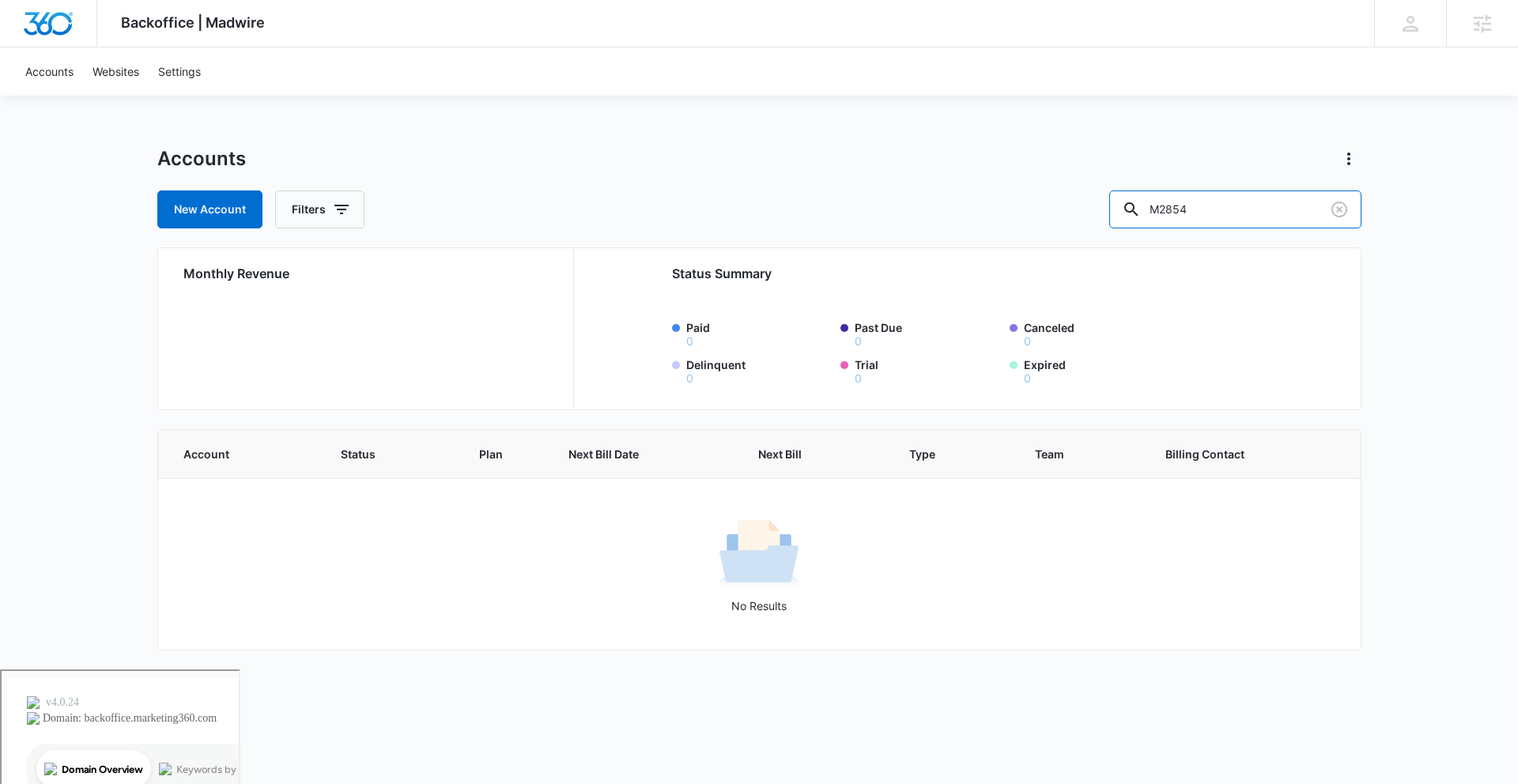 drag, startPoint x: 1298, startPoint y: 204, endPoint x: 1130, endPoint y: 210, distance: 168.10711 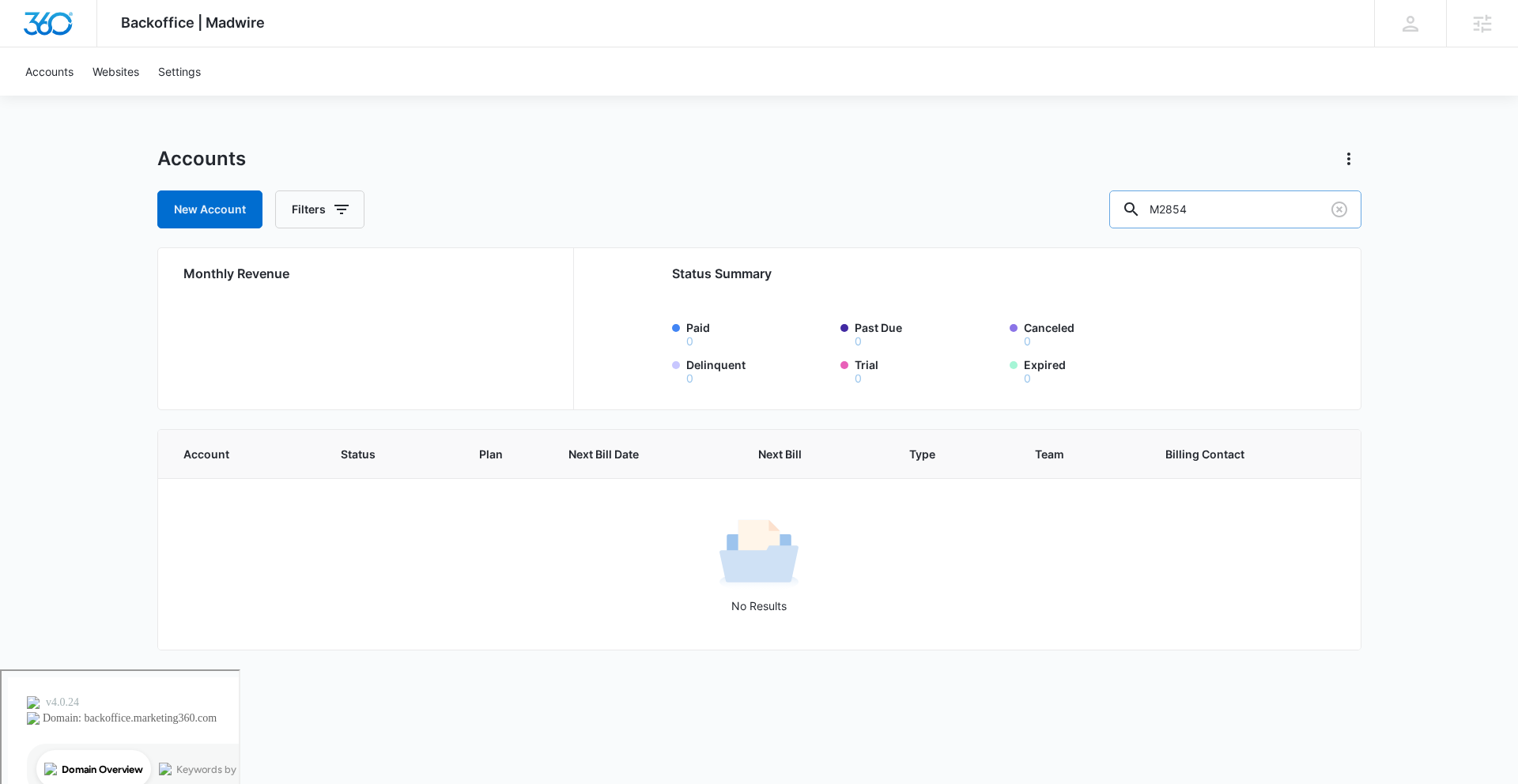 click on "M2854" at bounding box center (1235, 209) 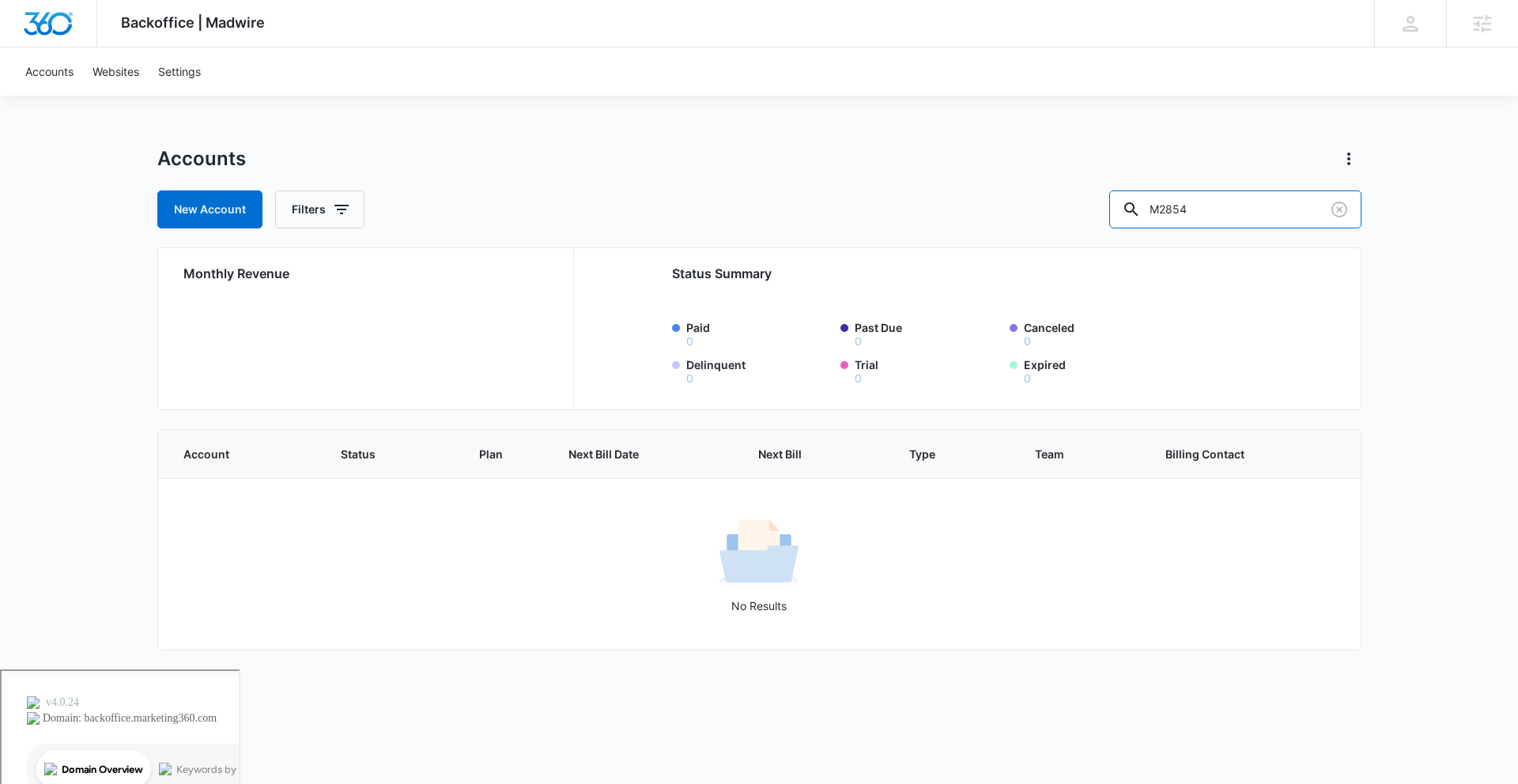 drag, startPoint x: 1260, startPoint y: 212, endPoint x: 774, endPoint y: 206, distance: 486.03704 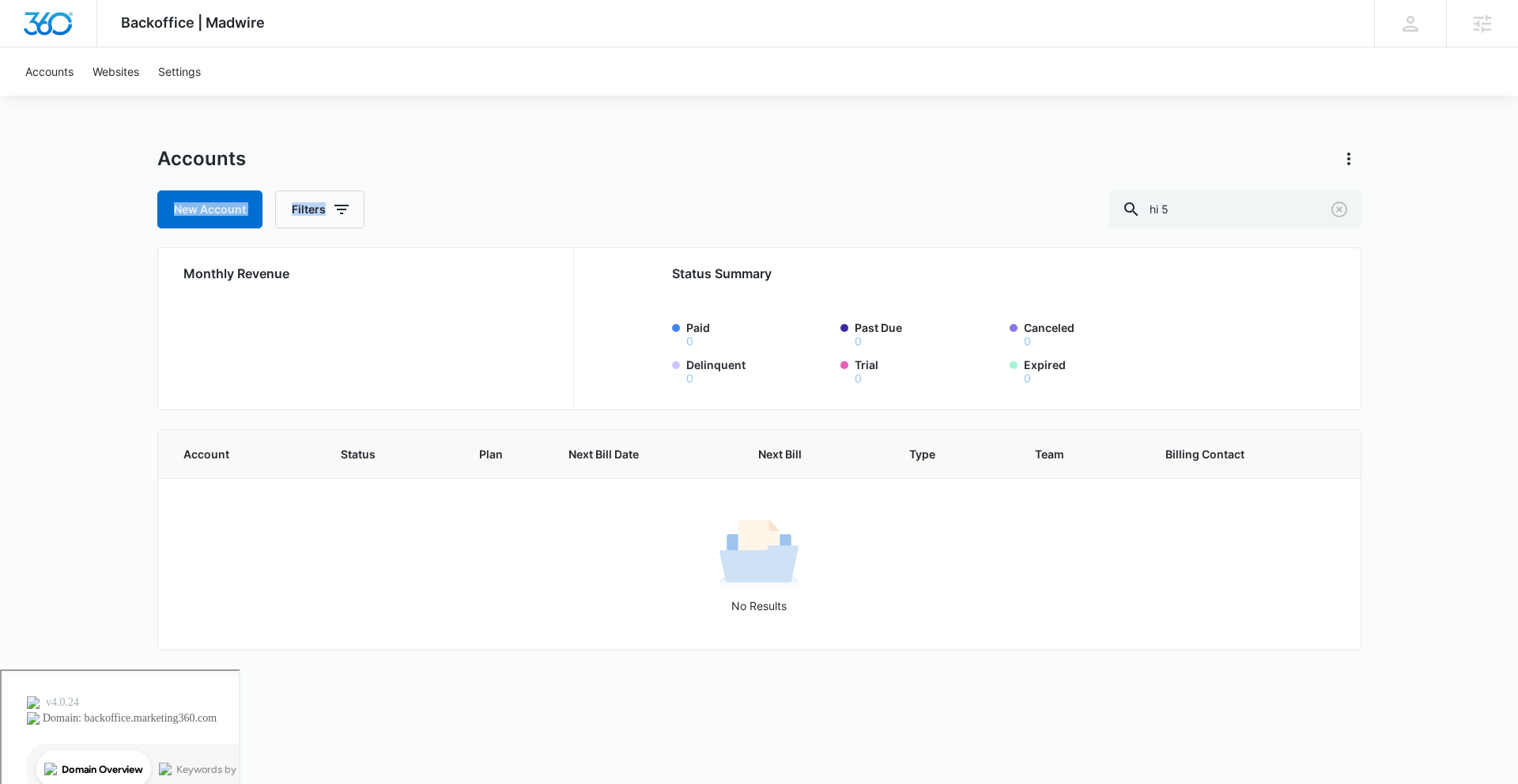 drag, startPoint x: 1284, startPoint y: 187, endPoint x: 961, endPoint y: 187, distance: 323 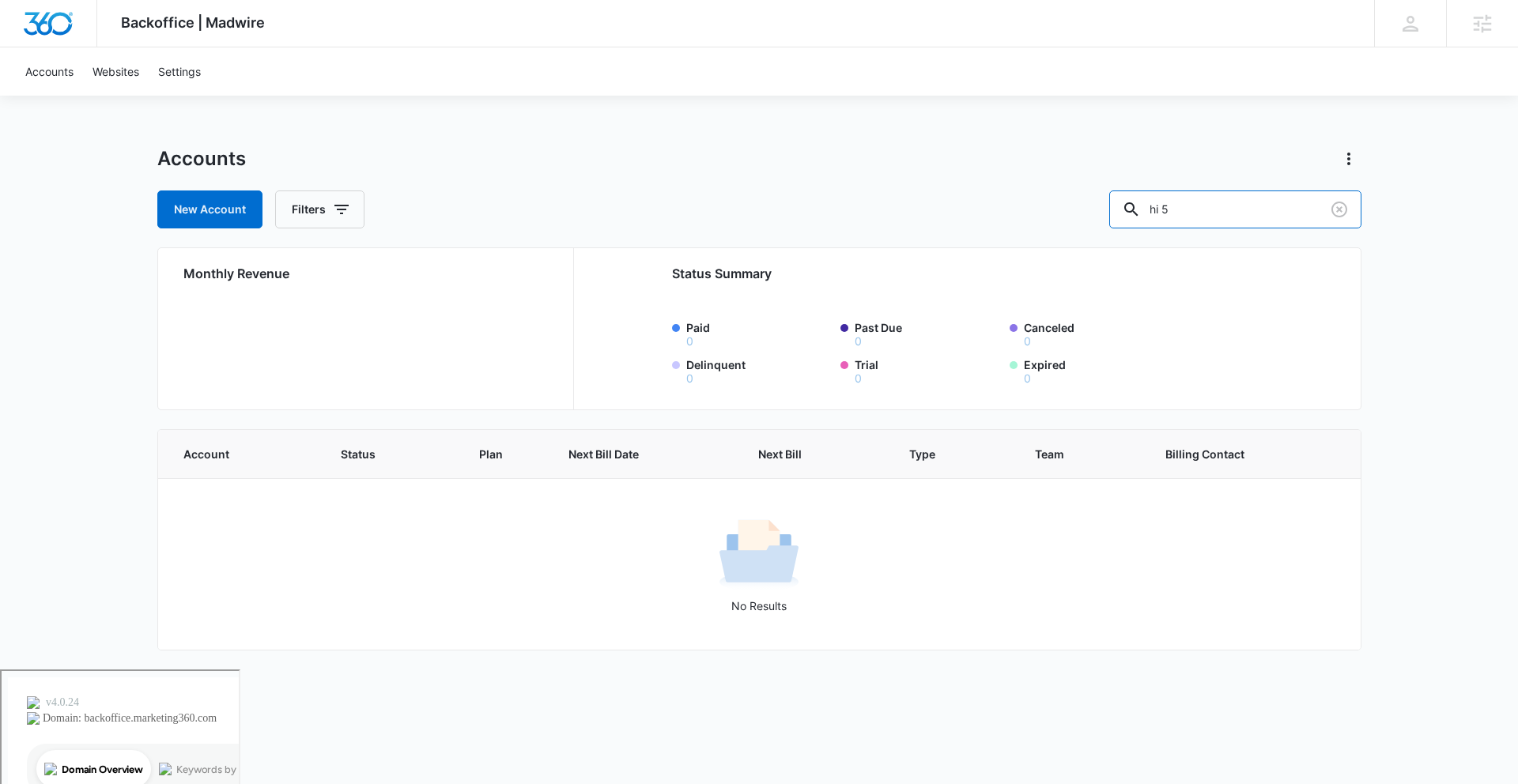 drag, startPoint x: 1305, startPoint y: 201, endPoint x: 960, endPoint y: 149, distance: 348.89683 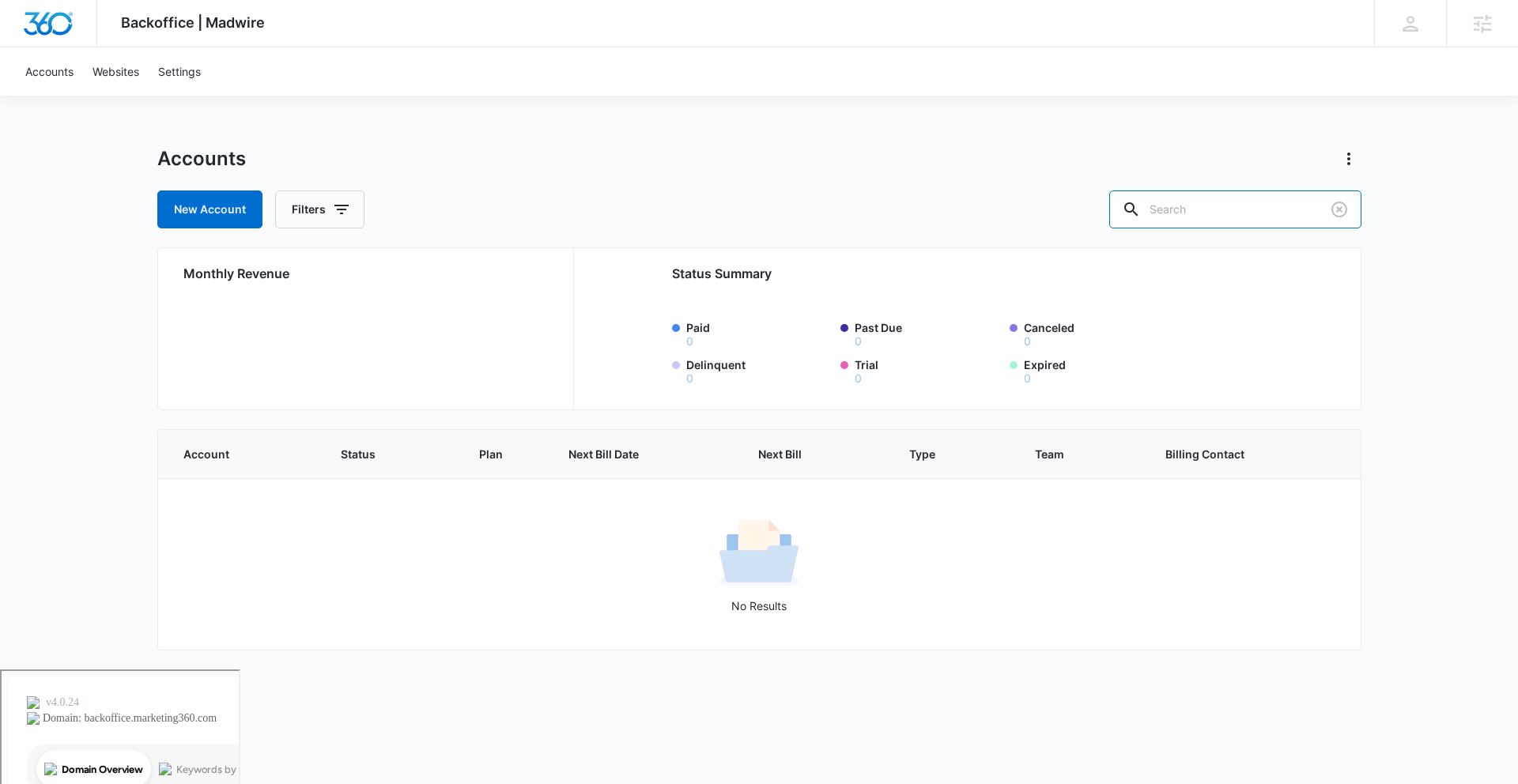 type 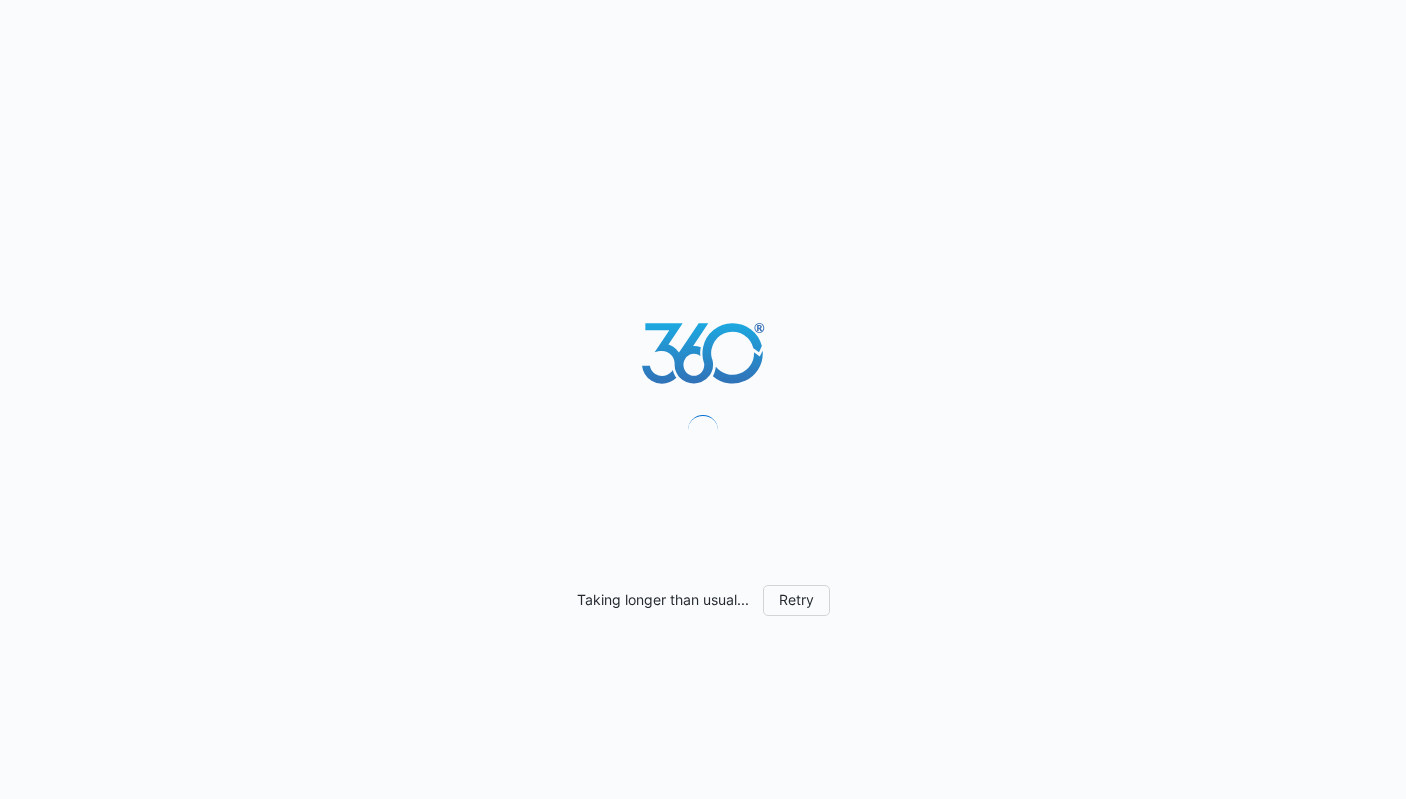 scroll, scrollTop: 0, scrollLeft: 0, axis: both 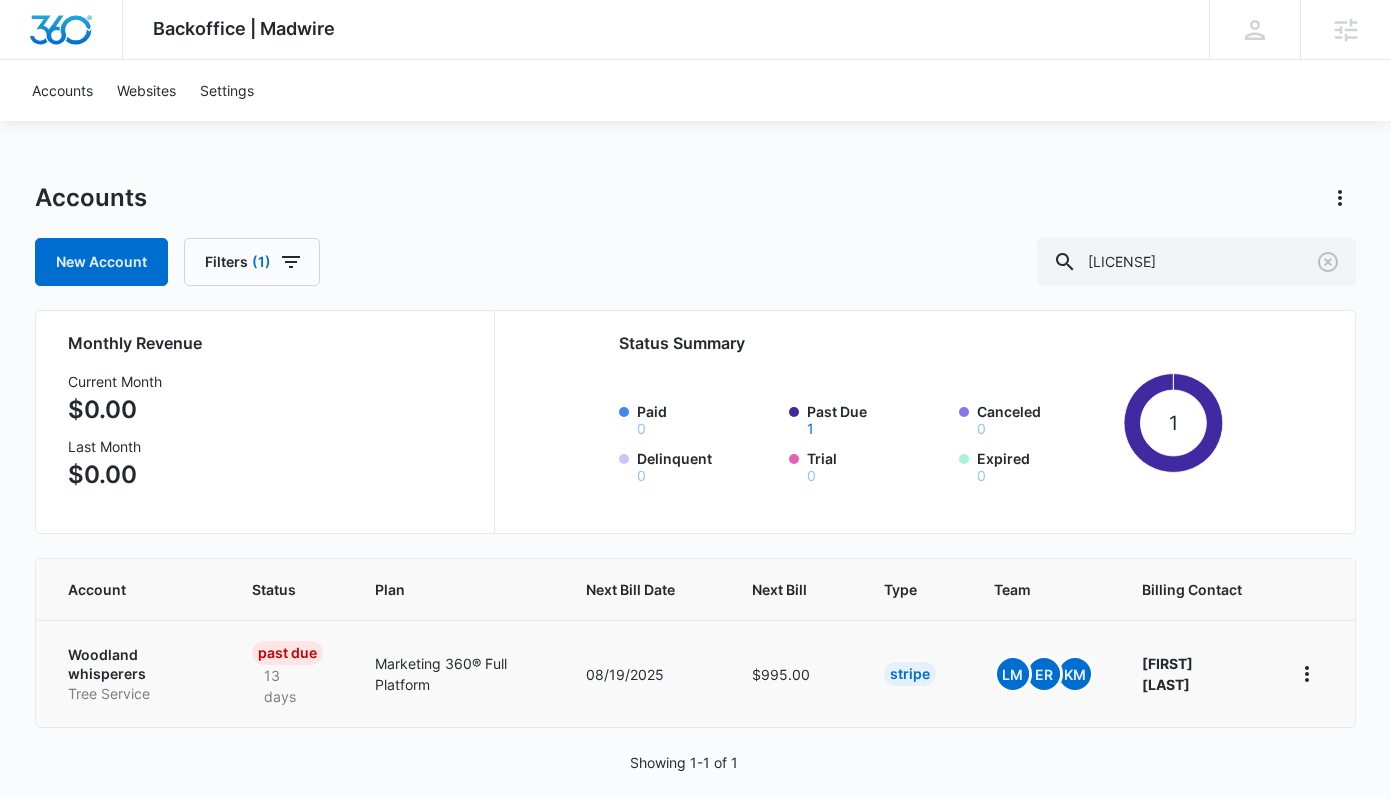 click on "Woodland whisperers" at bounding box center [136, 664] 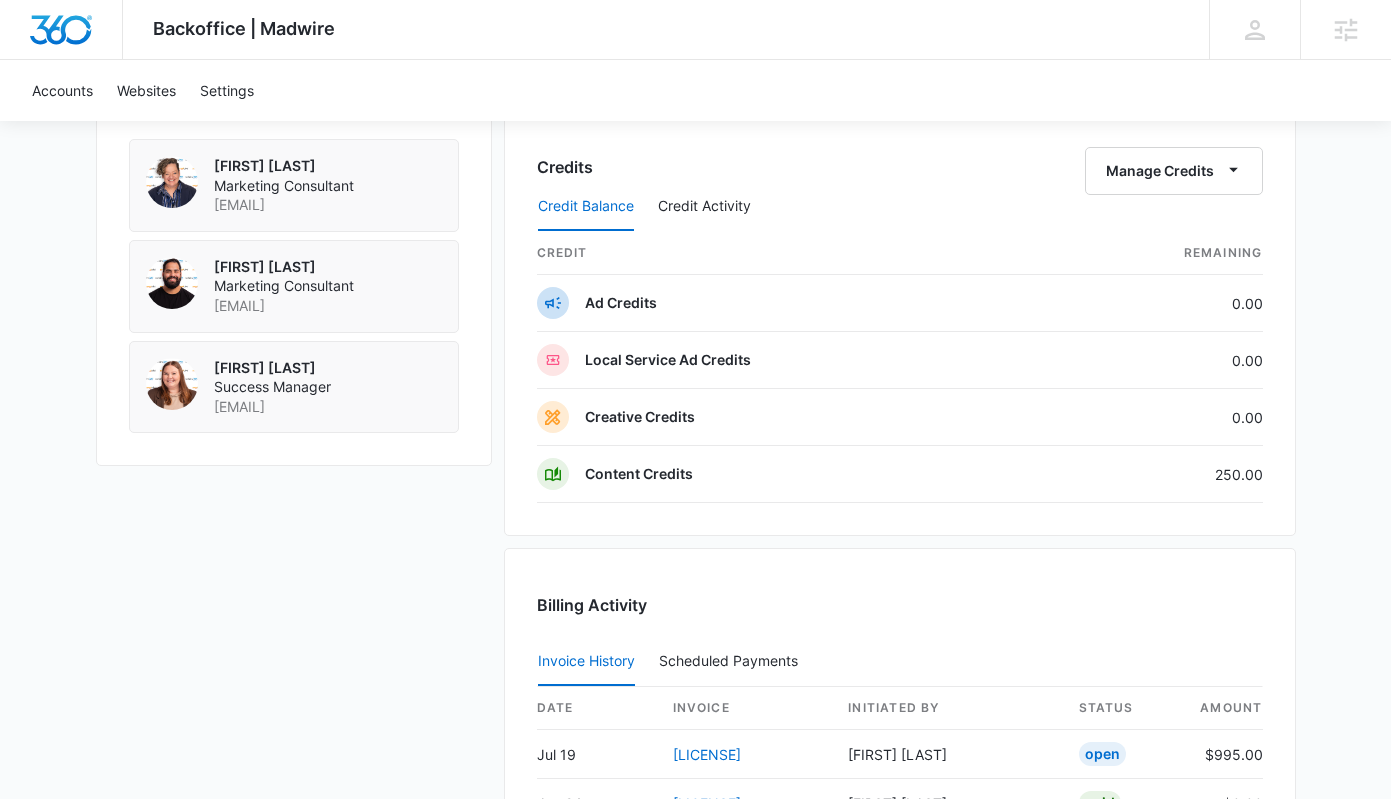 scroll, scrollTop: 1203, scrollLeft: 0, axis: vertical 